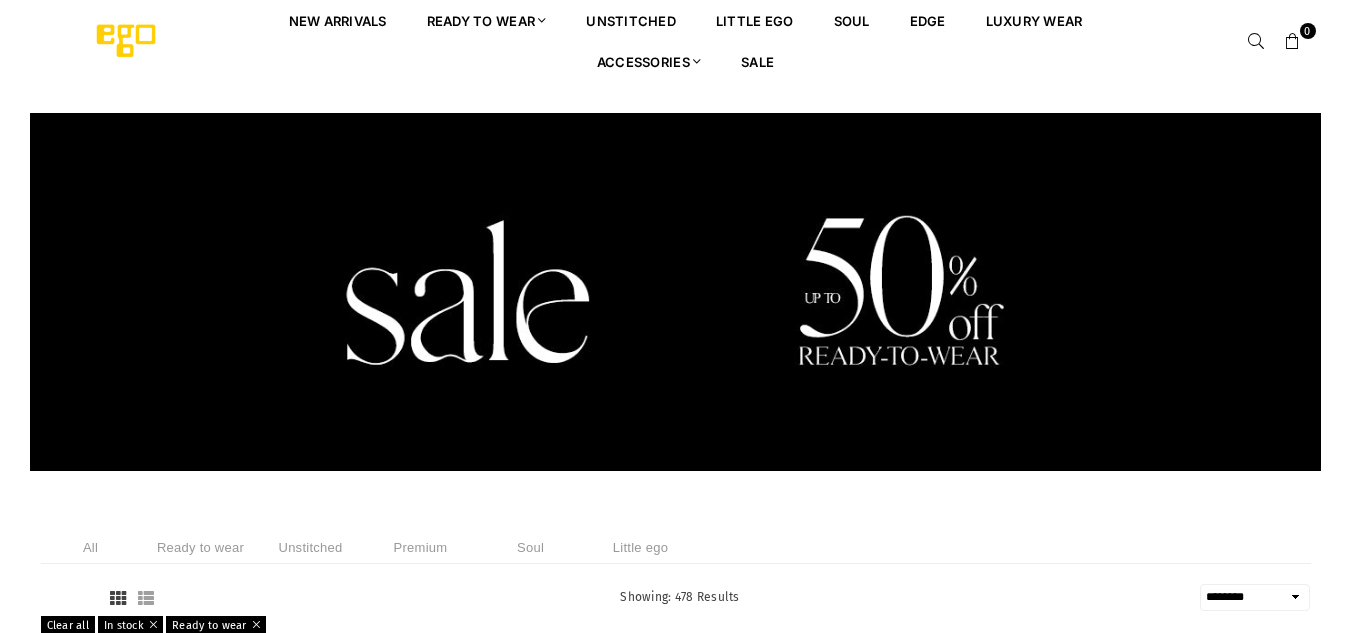 select on "******" 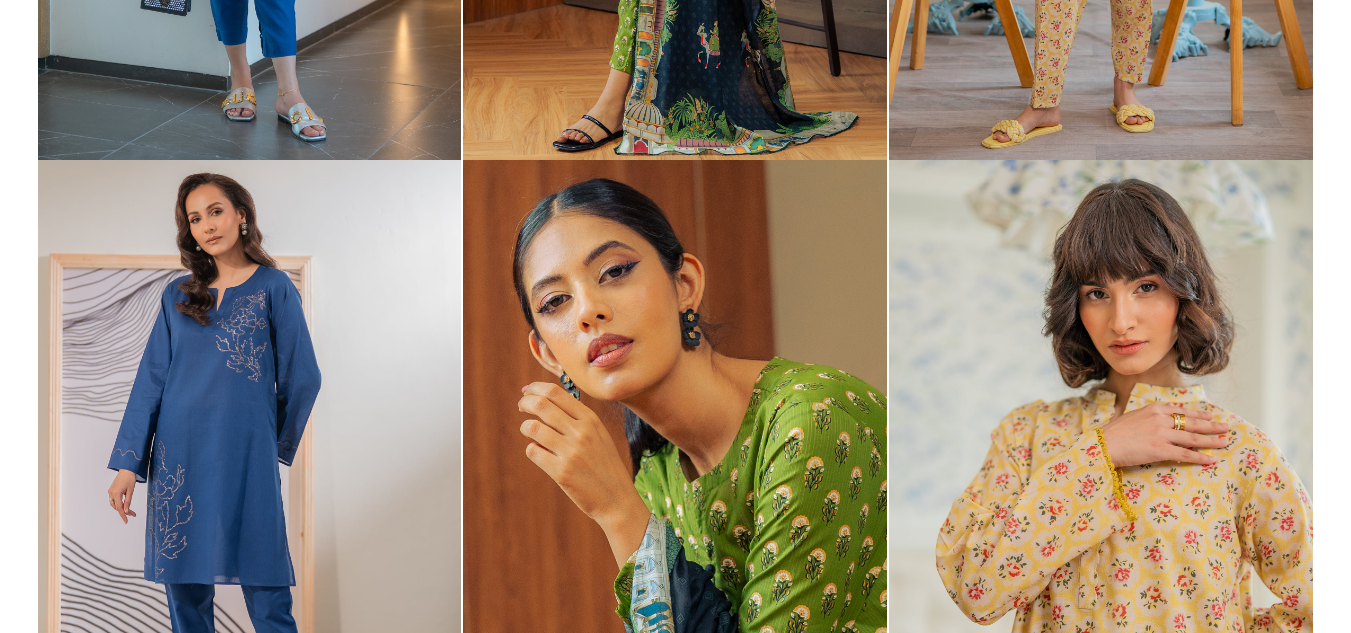 scroll, scrollTop: 0, scrollLeft: 0, axis: both 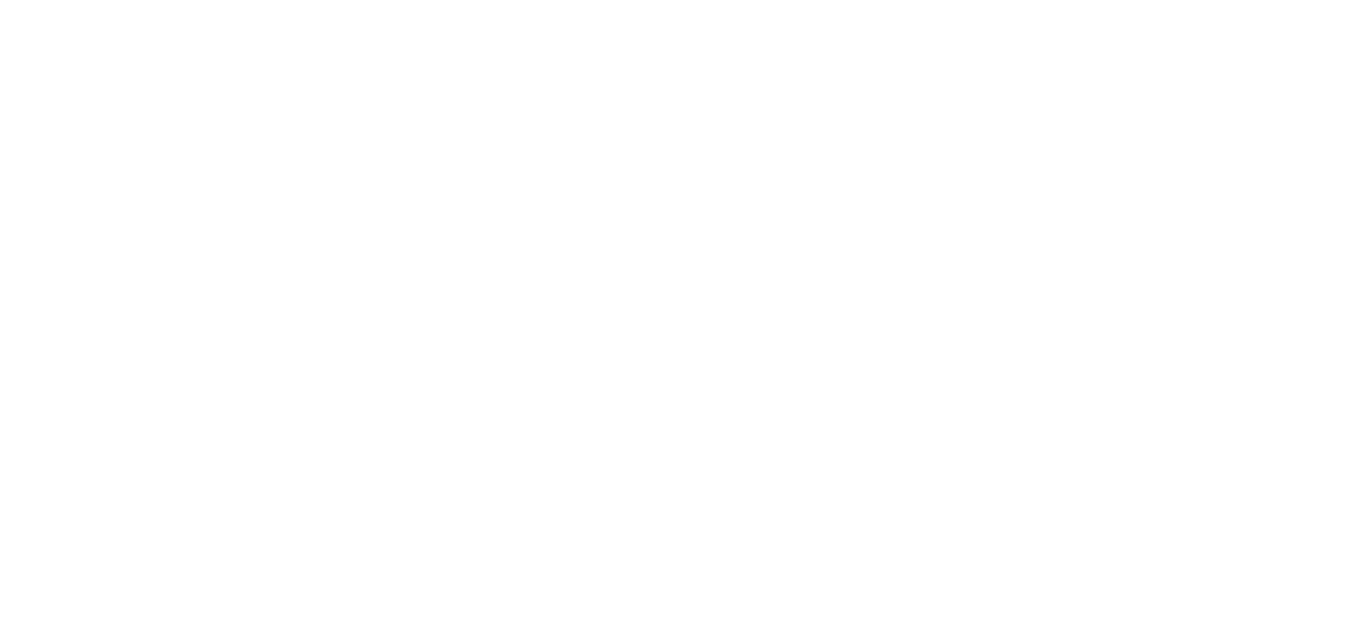 select on "******" 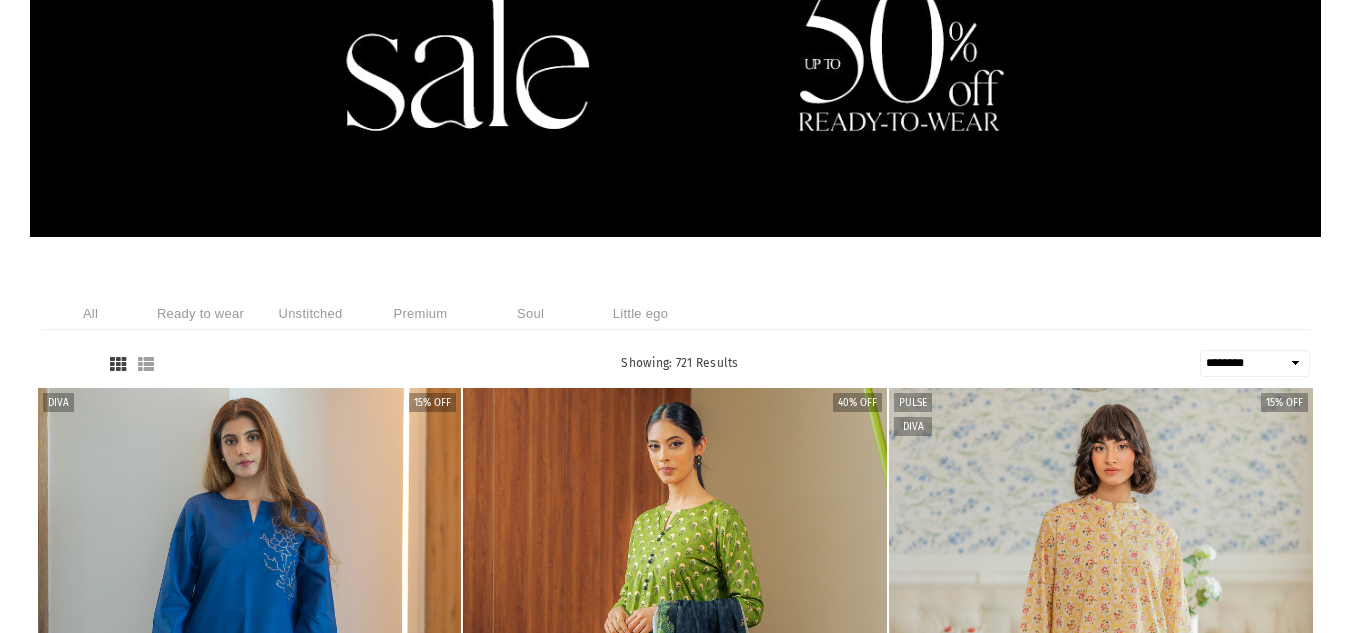 scroll, scrollTop: 300, scrollLeft: 0, axis: vertical 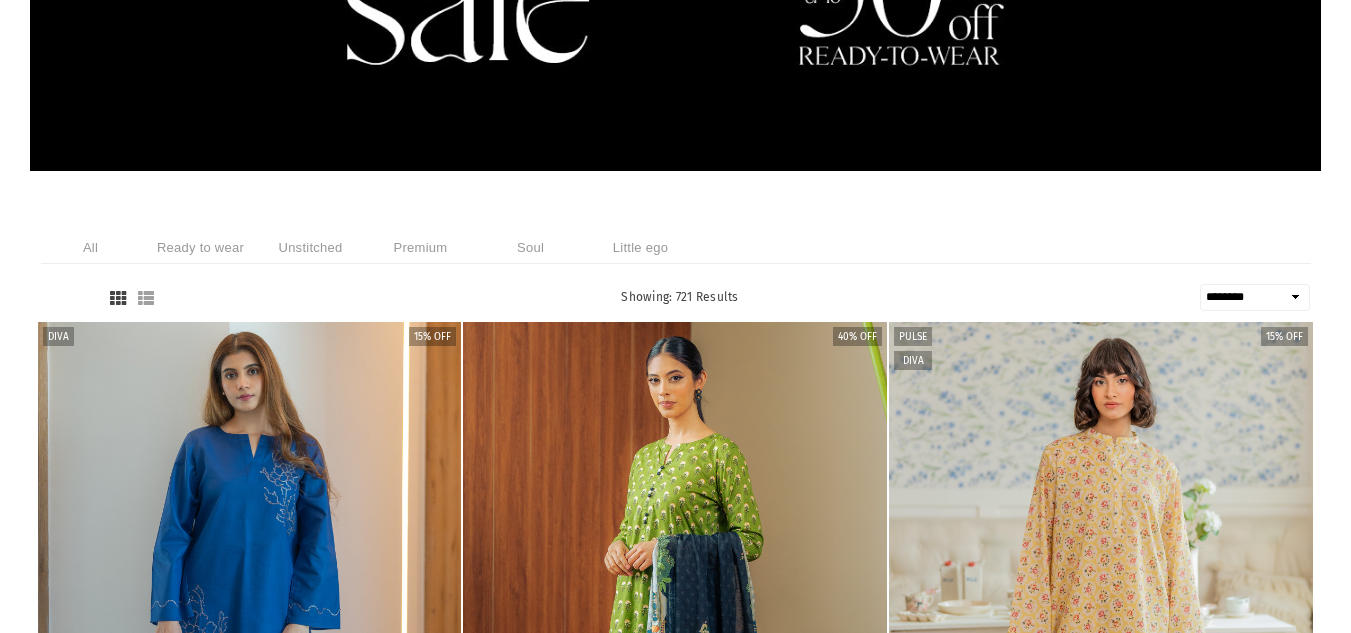 click on "Ready to wear" at bounding box center (201, 247) 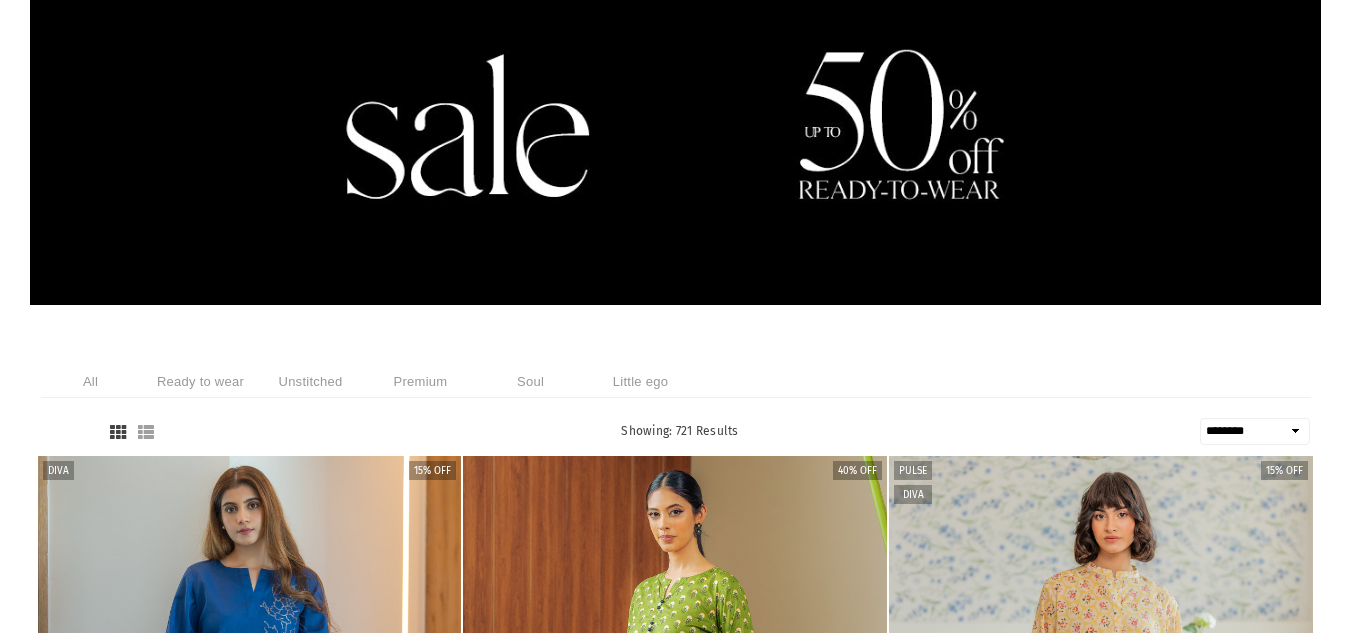 scroll, scrollTop: 100, scrollLeft: 0, axis: vertical 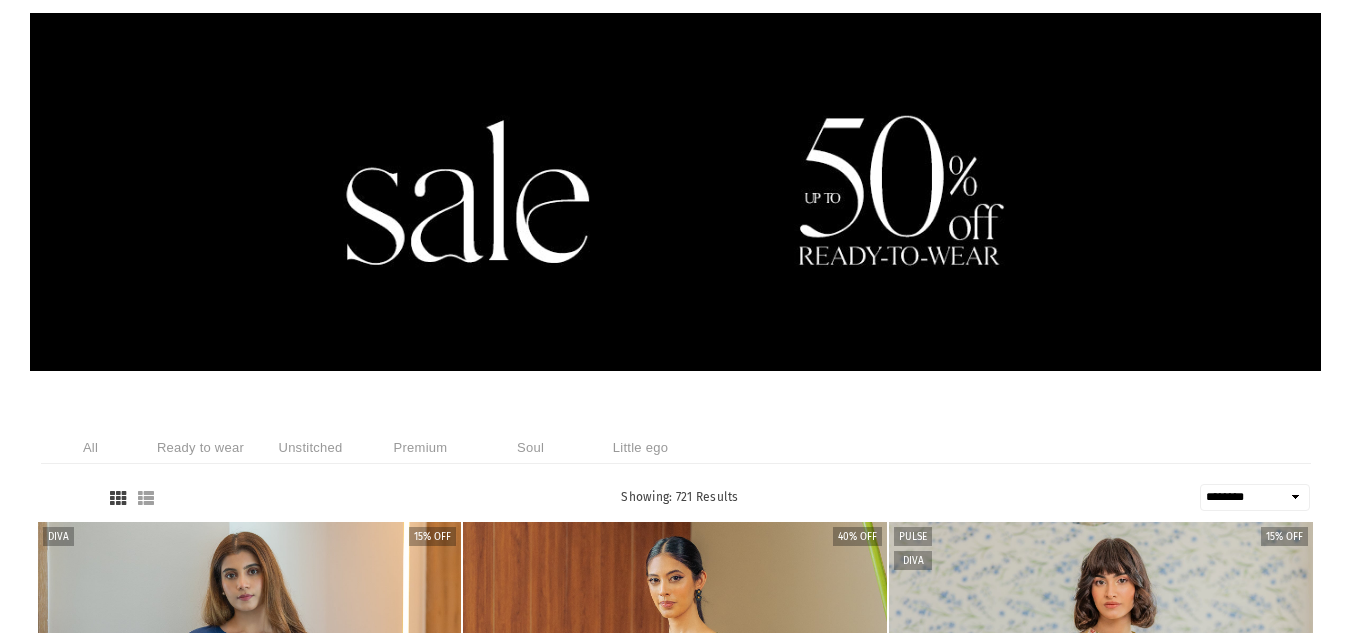 click on "Ready to wear" at bounding box center [201, 447] 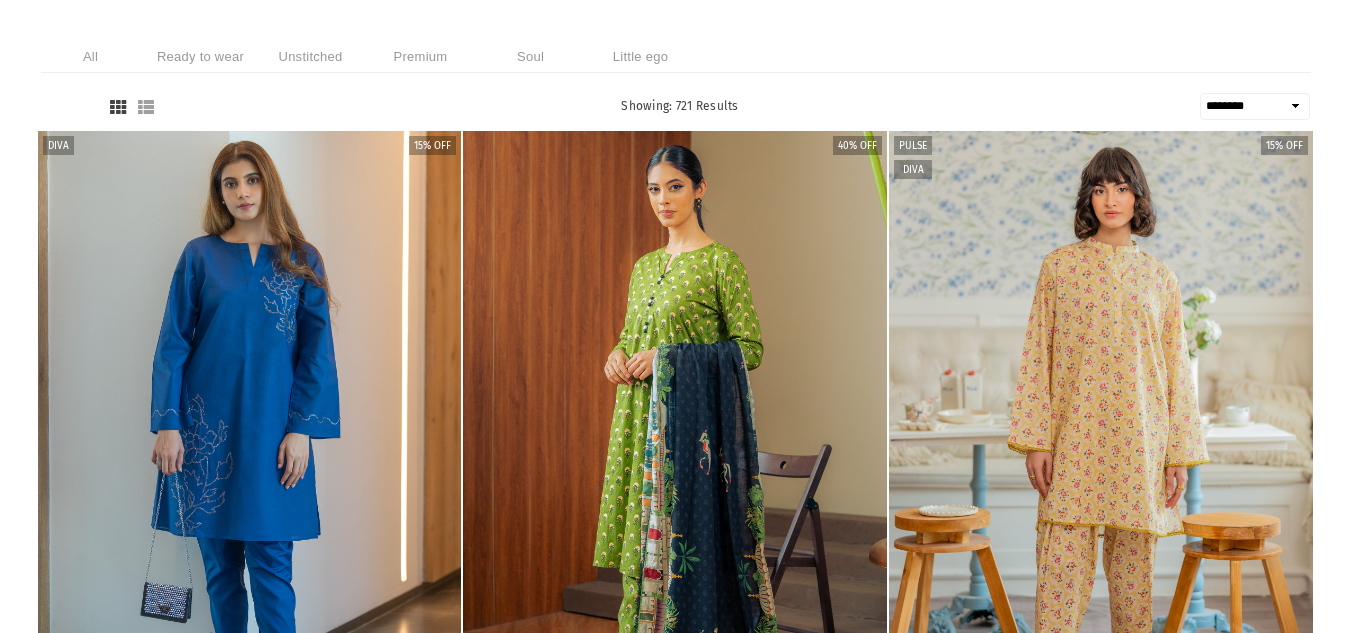 scroll, scrollTop: 200, scrollLeft: 0, axis: vertical 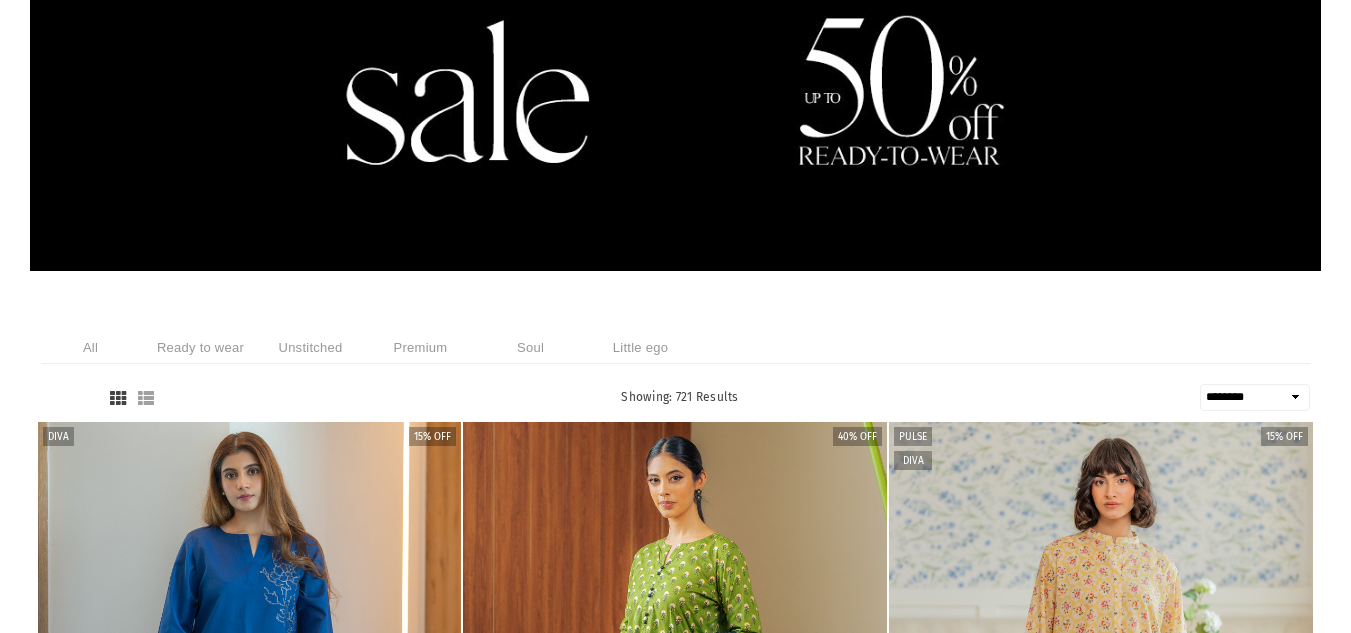 click on "Ready to wear" at bounding box center (201, 347) 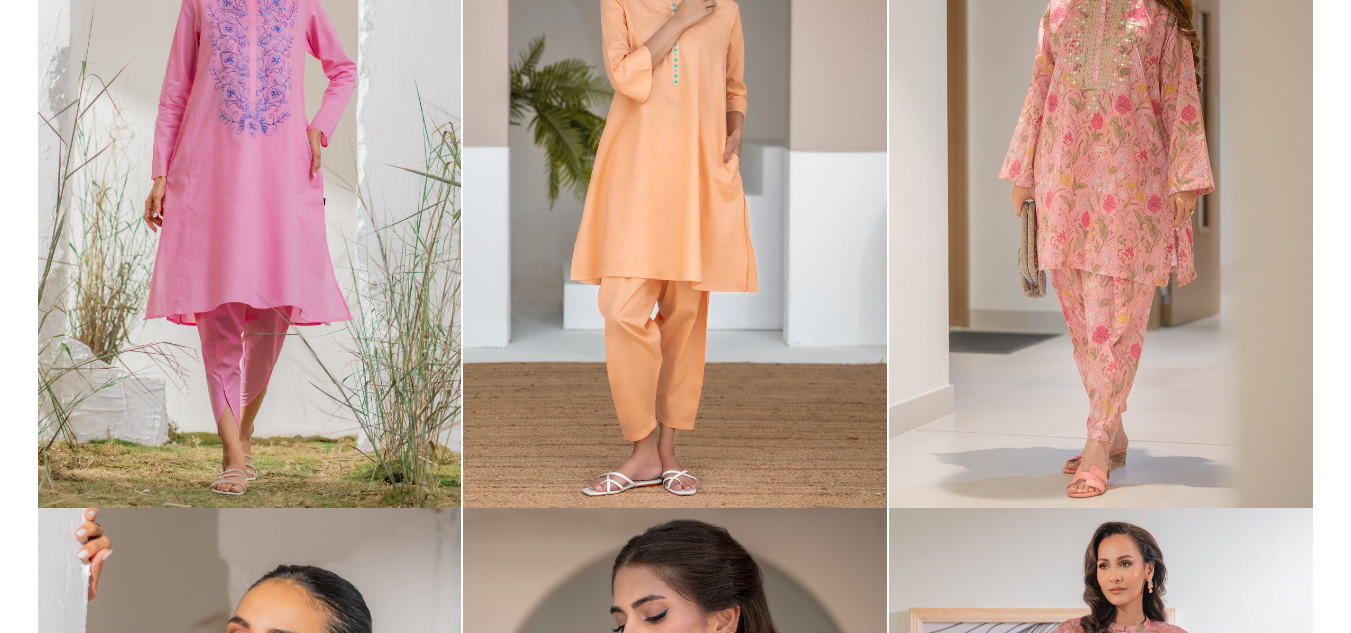 scroll, scrollTop: 3903, scrollLeft: 0, axis: vertical 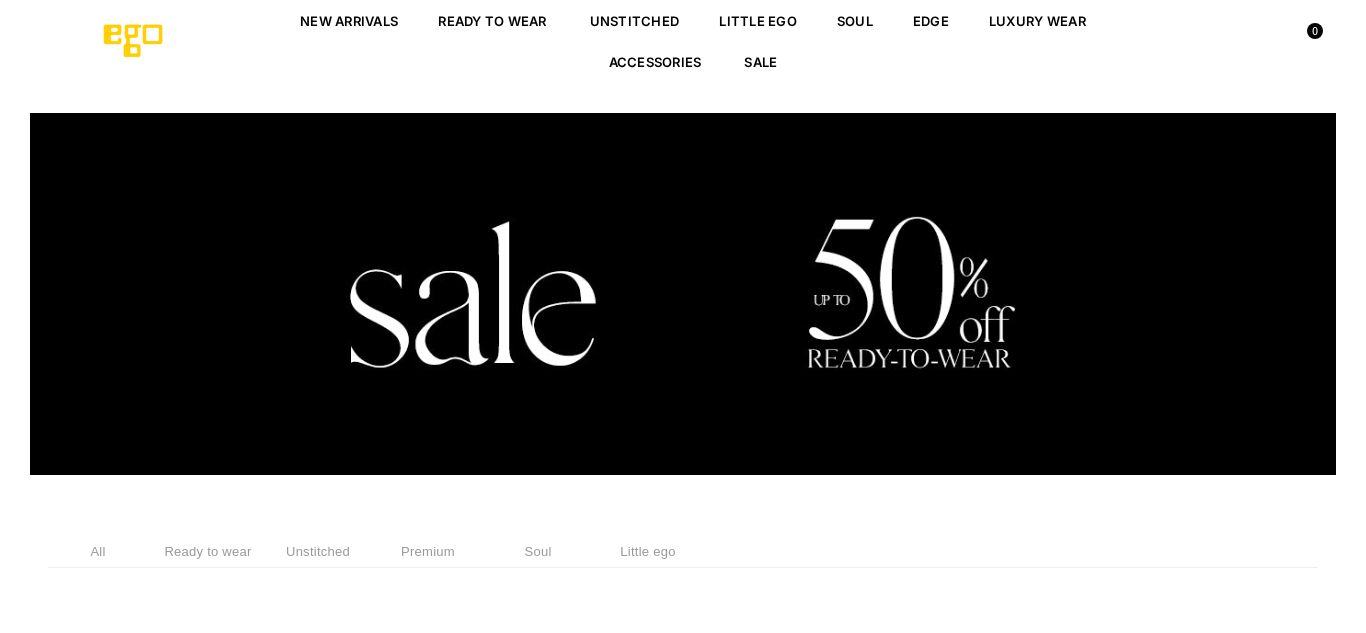 select on "******" 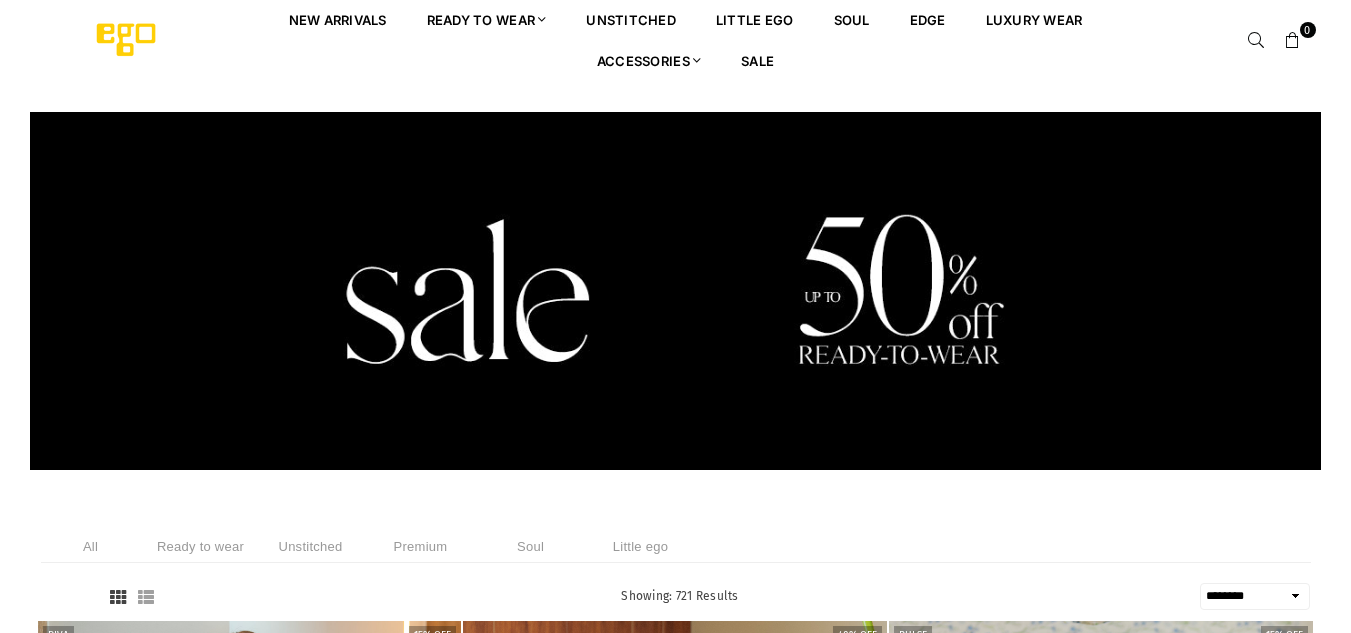 scroll, scrollTop: 0, scrollLeft: 0, axis: both 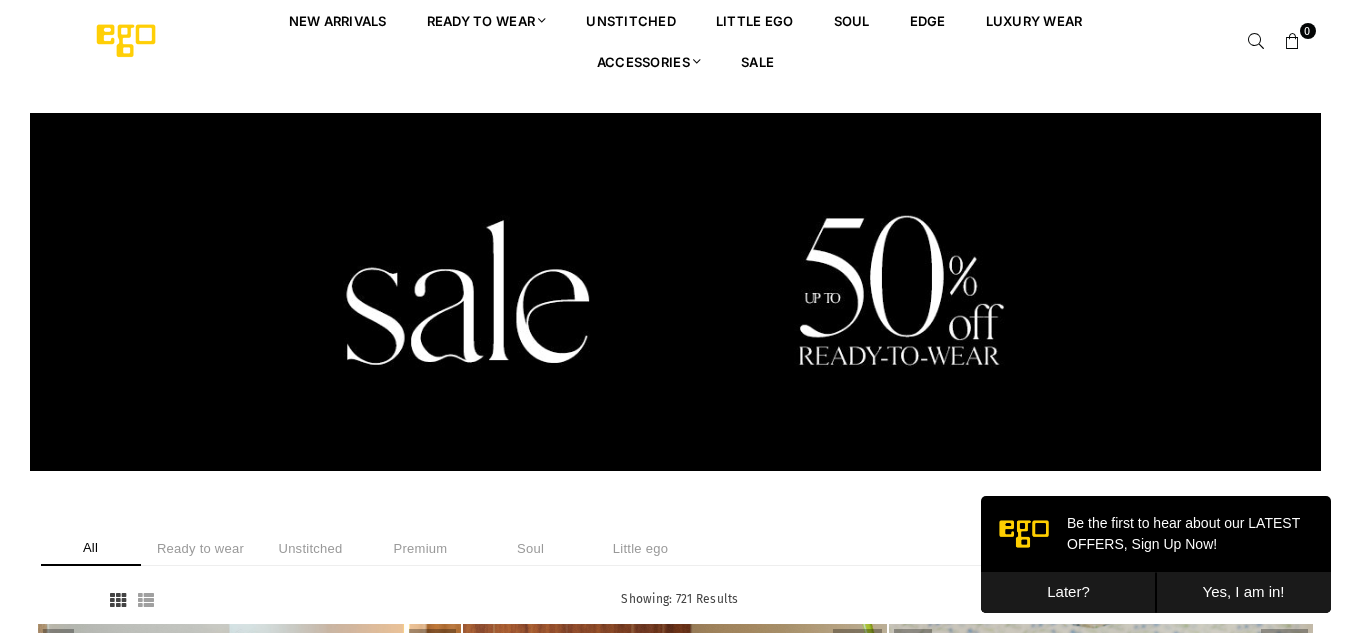 click on "Later?" at bounding box center [1068, 592] 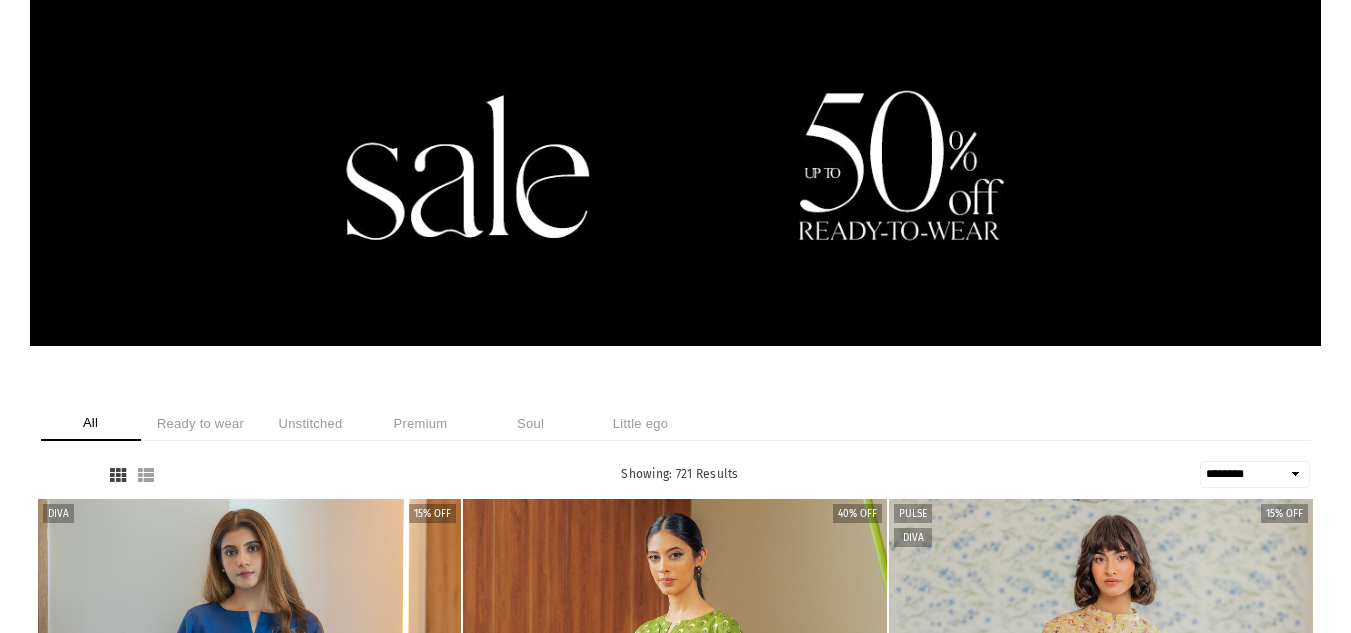 scroll, scrollTop: 100, scrollLeft: 0, axis: vertical 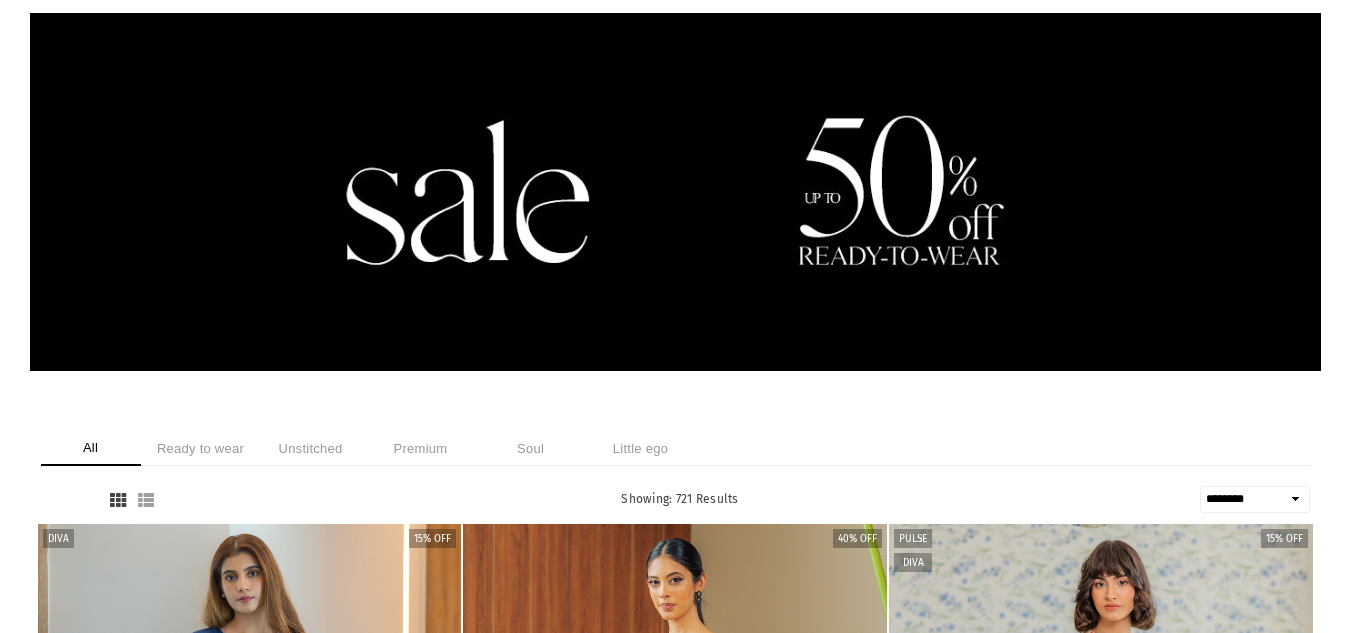 click on "Ready to wear" at bounding box center (201, 448) 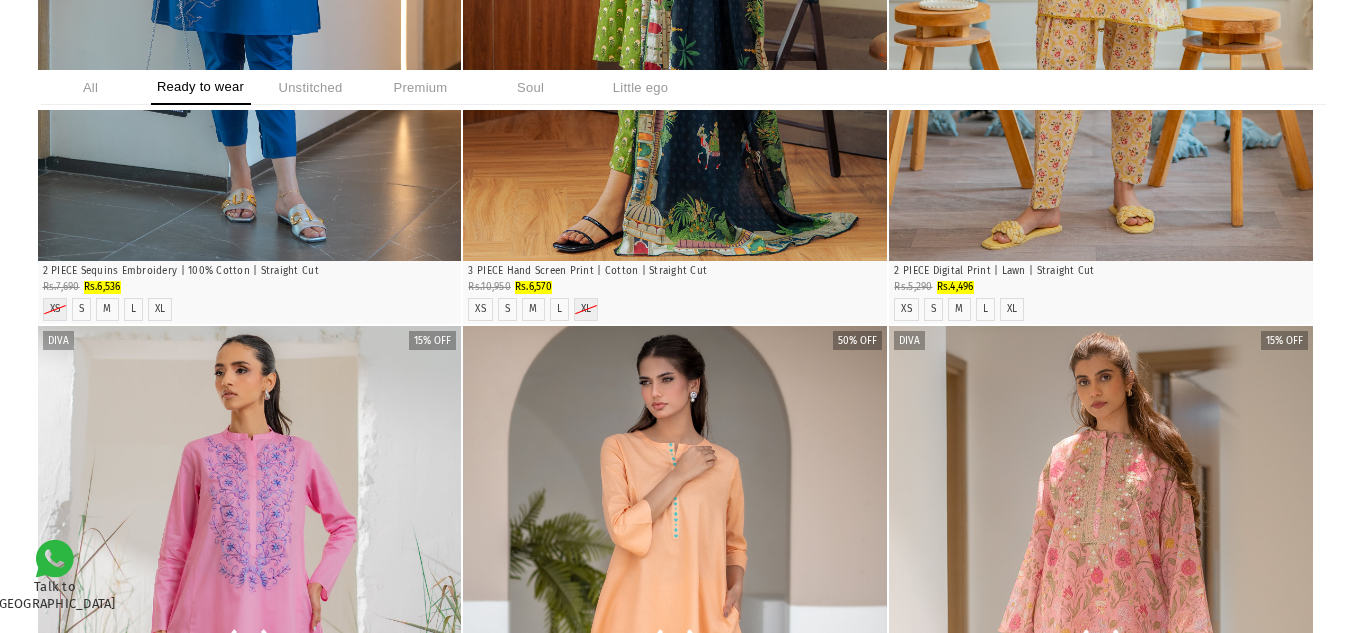scroll, scrollTop: 896, scrollLeft: 0, axis: vertical 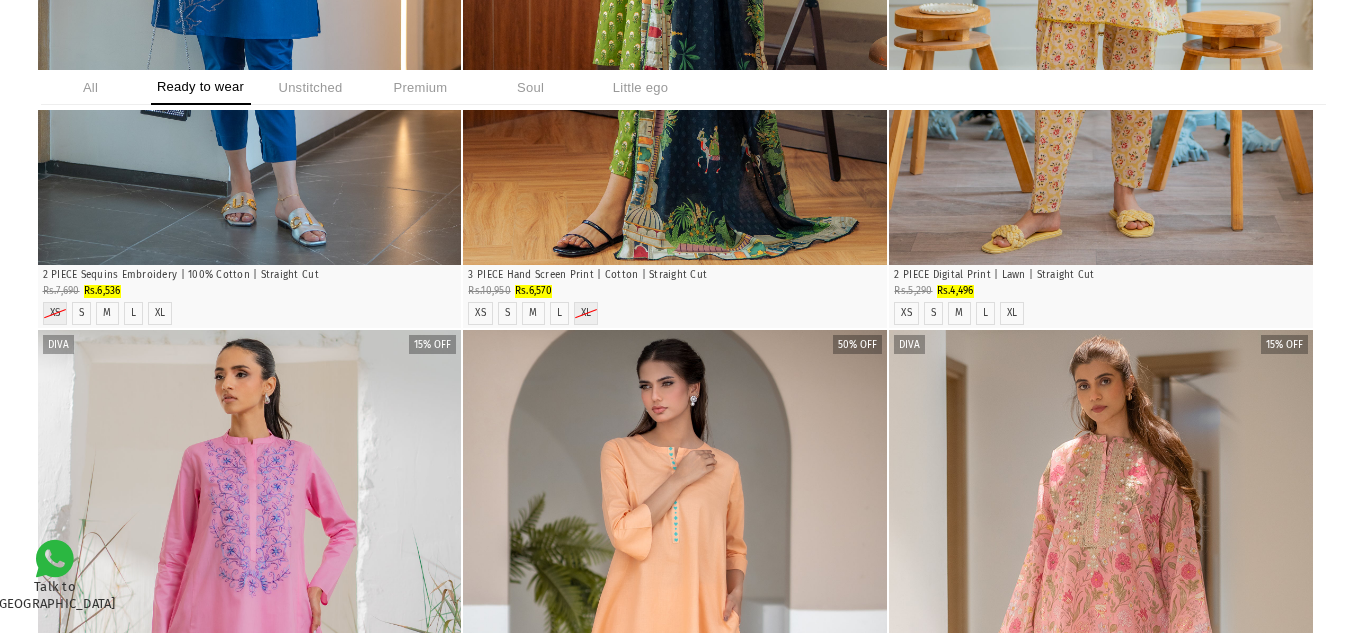 click on "Loading..." at bounding box center [676, 2466] 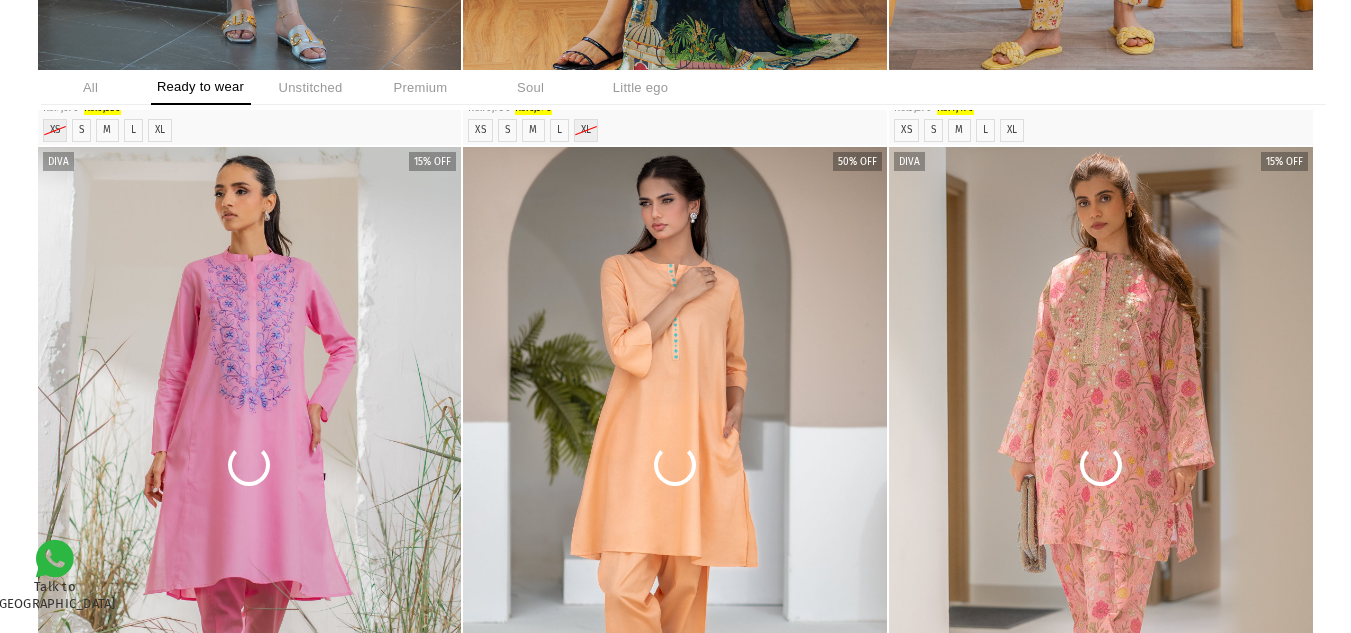 scroll, scrollTop: 1279, scrollLeft: 0, axis: vertical 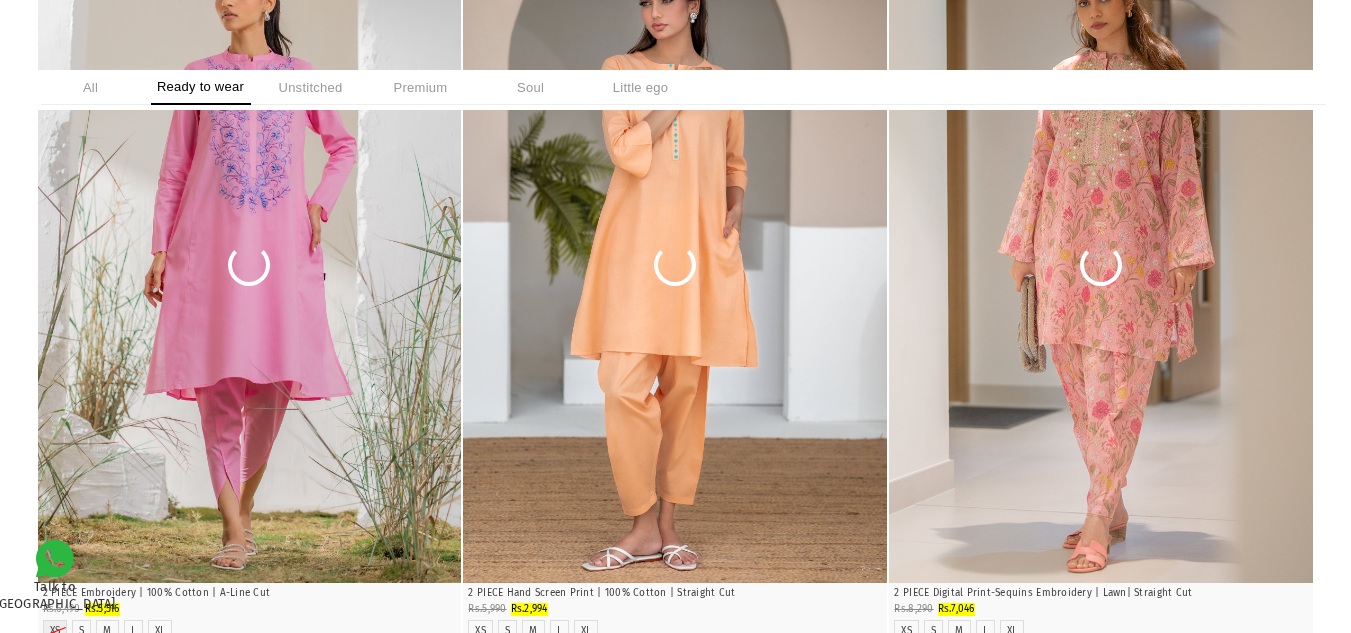 drag, startPoint x: 918, startPoint y: 228, endPoint x: 835, endPoint y: 236, distance: 83.38465 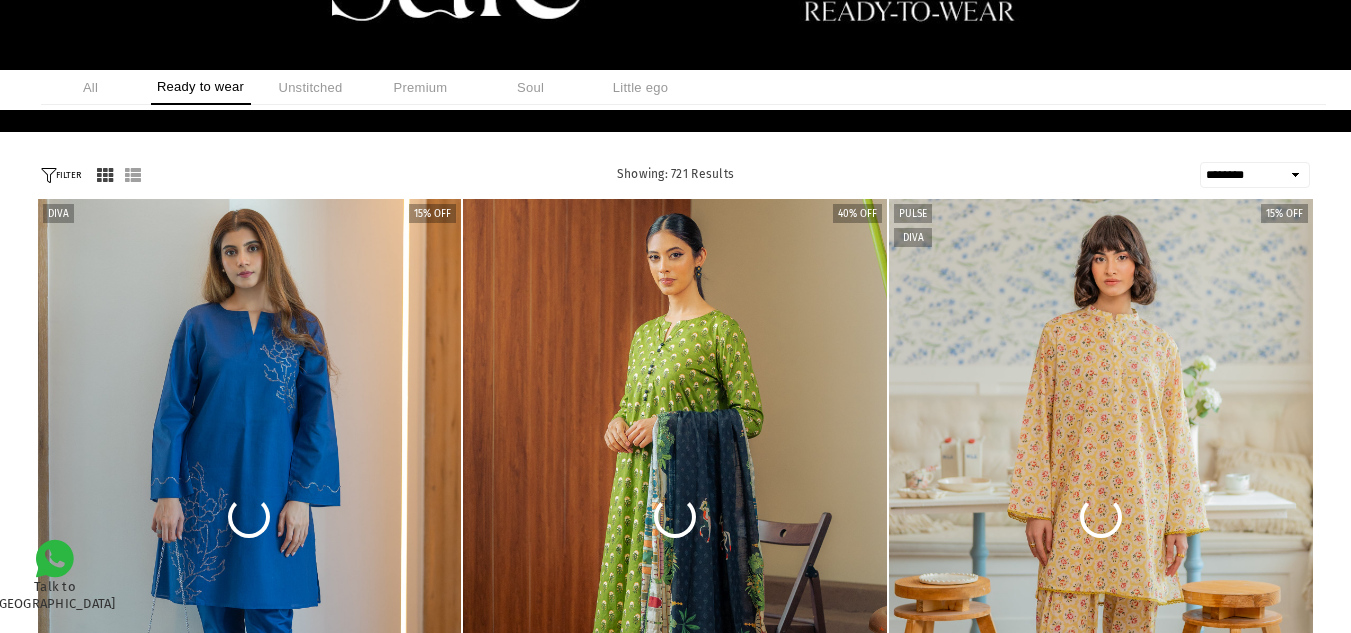 scroll, scrollTop: 0, scrollLeft: 0, axis: both 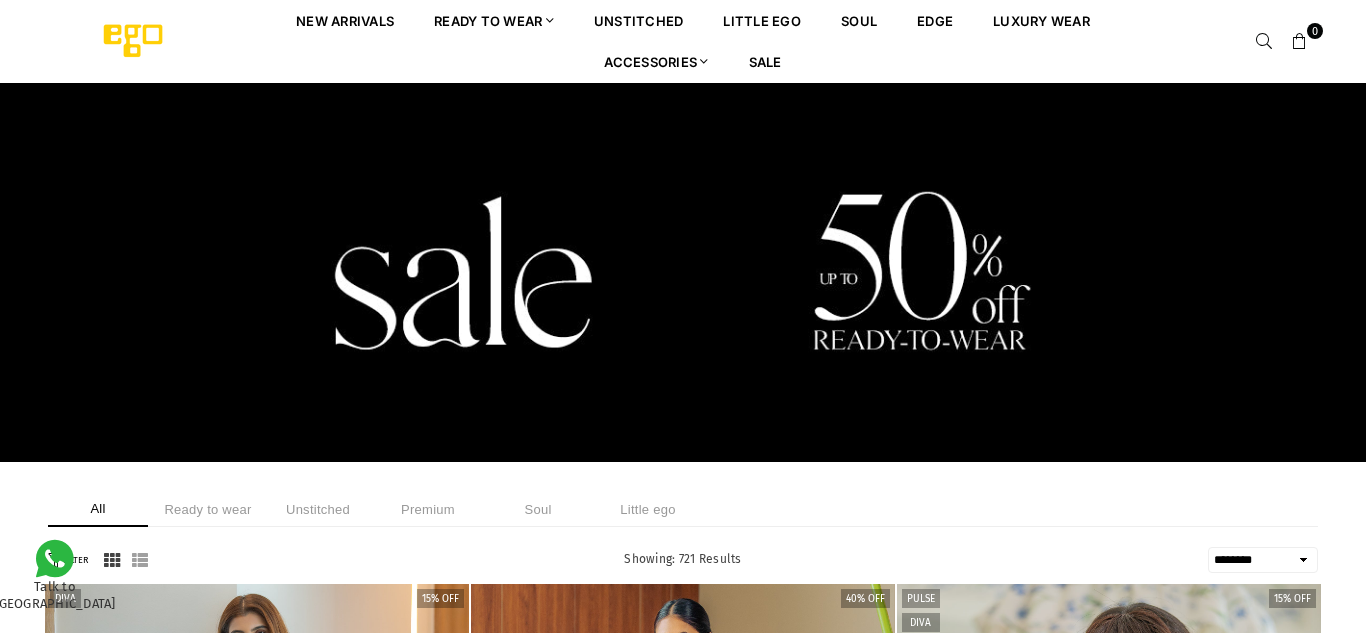 select on "******" 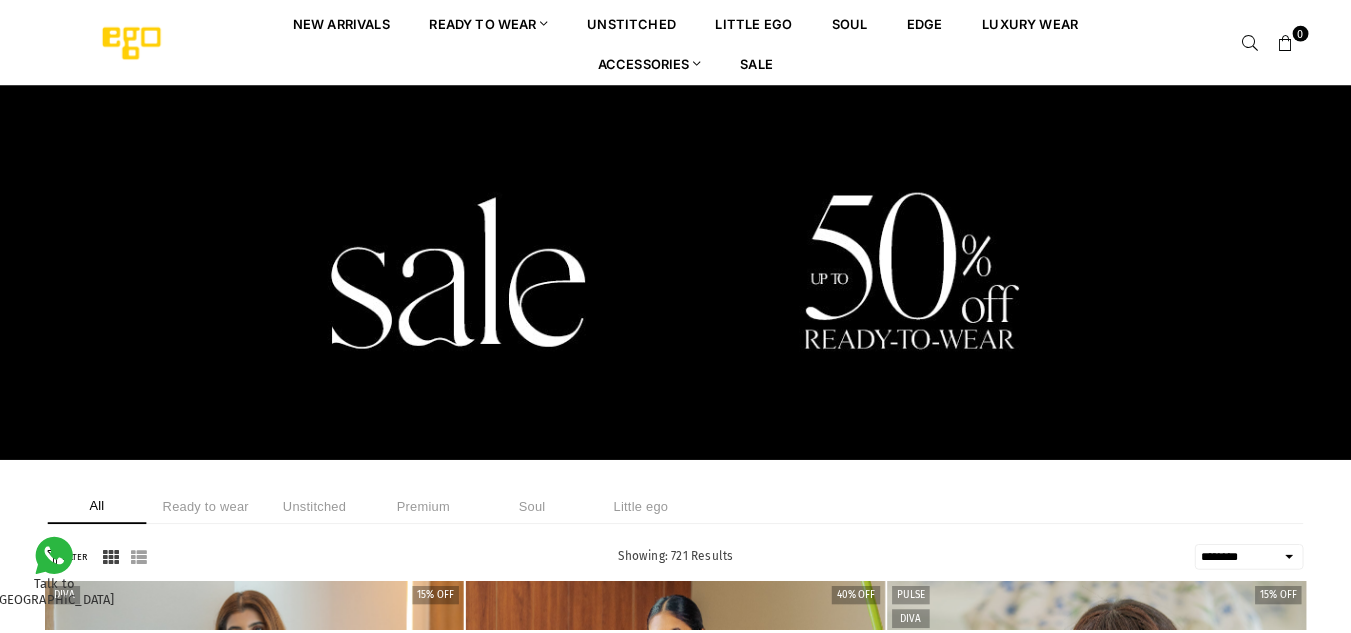 scroll, scrollTop: 19, scrollLeft: 0, axis: vertical 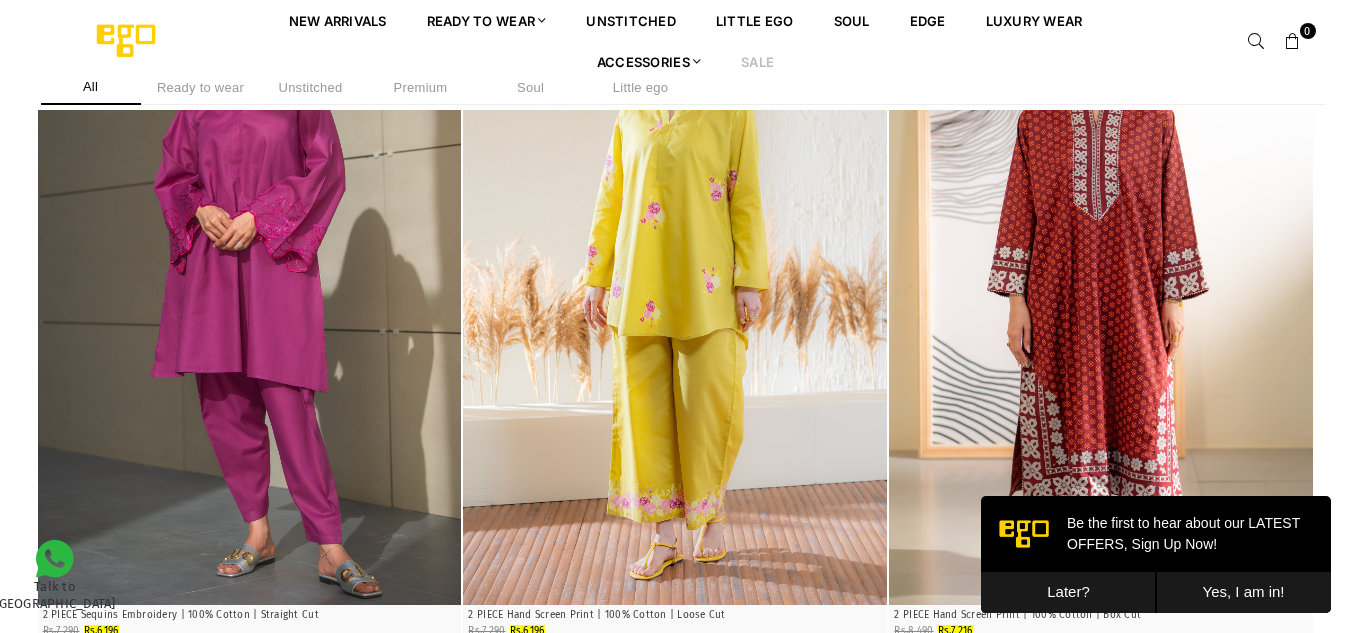 click on "Later?" at bounding box center (1068, 592) 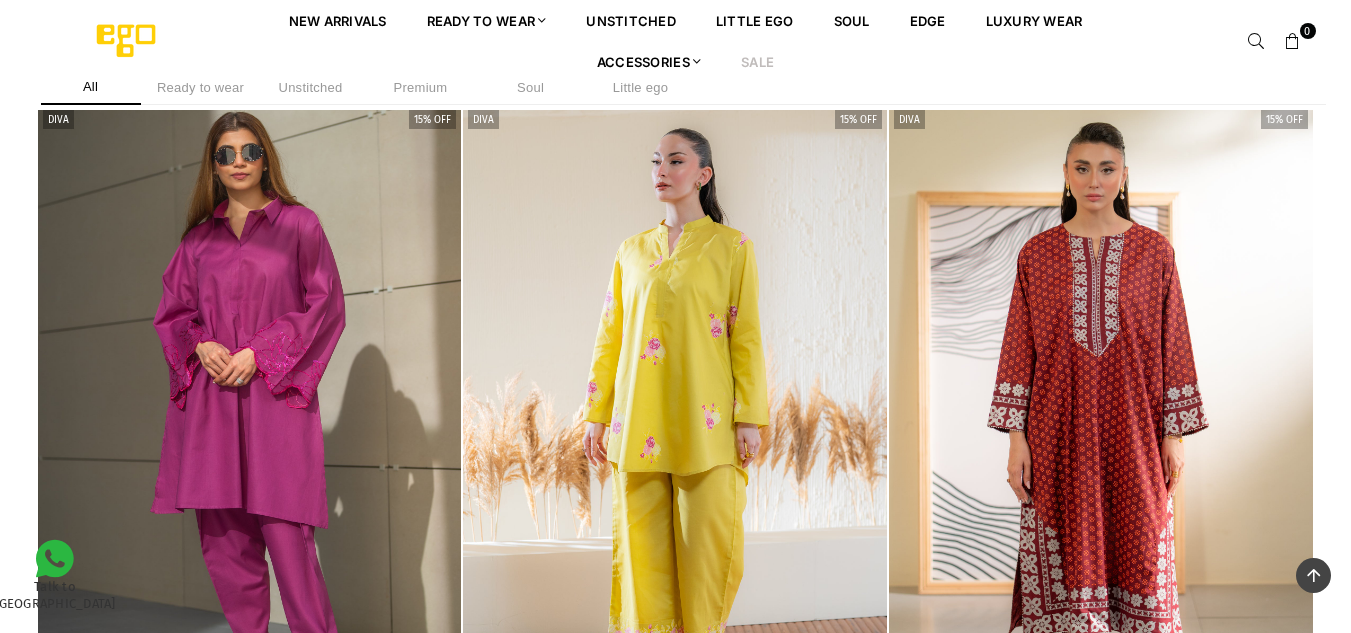 scroll, scrollTop: 23818, scrollLeft: 0, axis: vertical 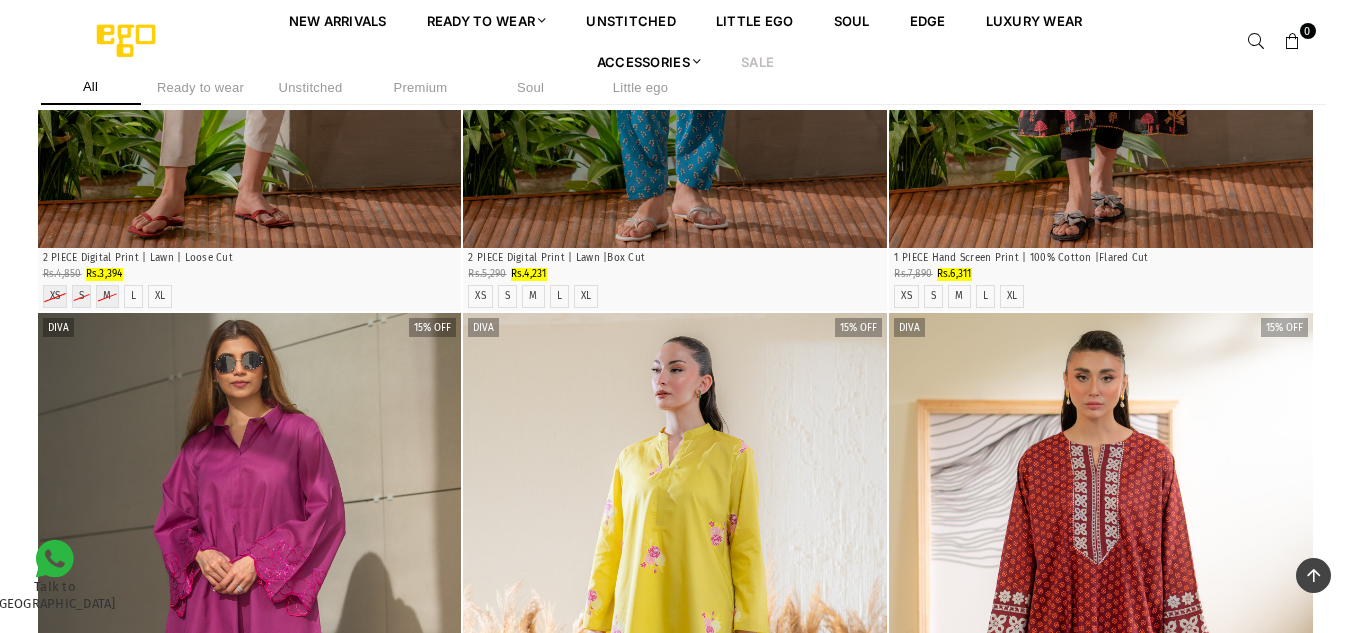 click on "Ready to wear" at bounding box center (201, 87) 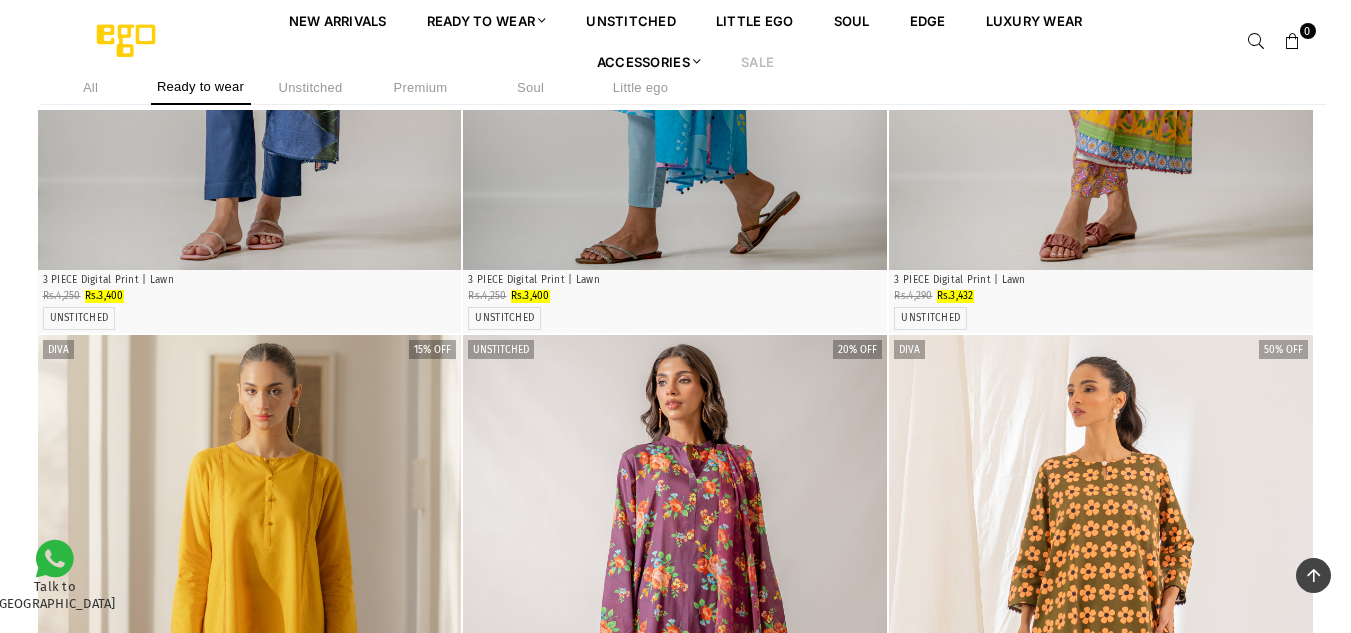 scroll, scrollTop: 16442, scrollLeft: 0, axis: vertical 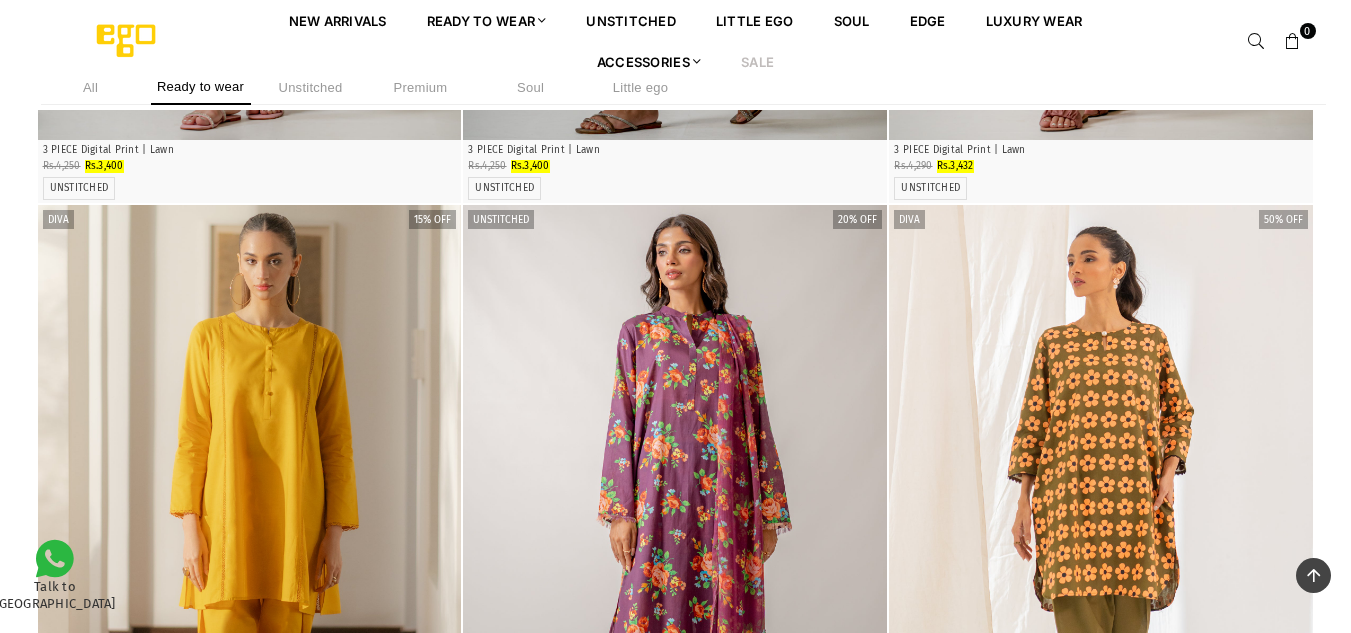 click on "2 PIECE Solid | Stripes Cotton | Straight Cut" at bounding box center (250, 10665) 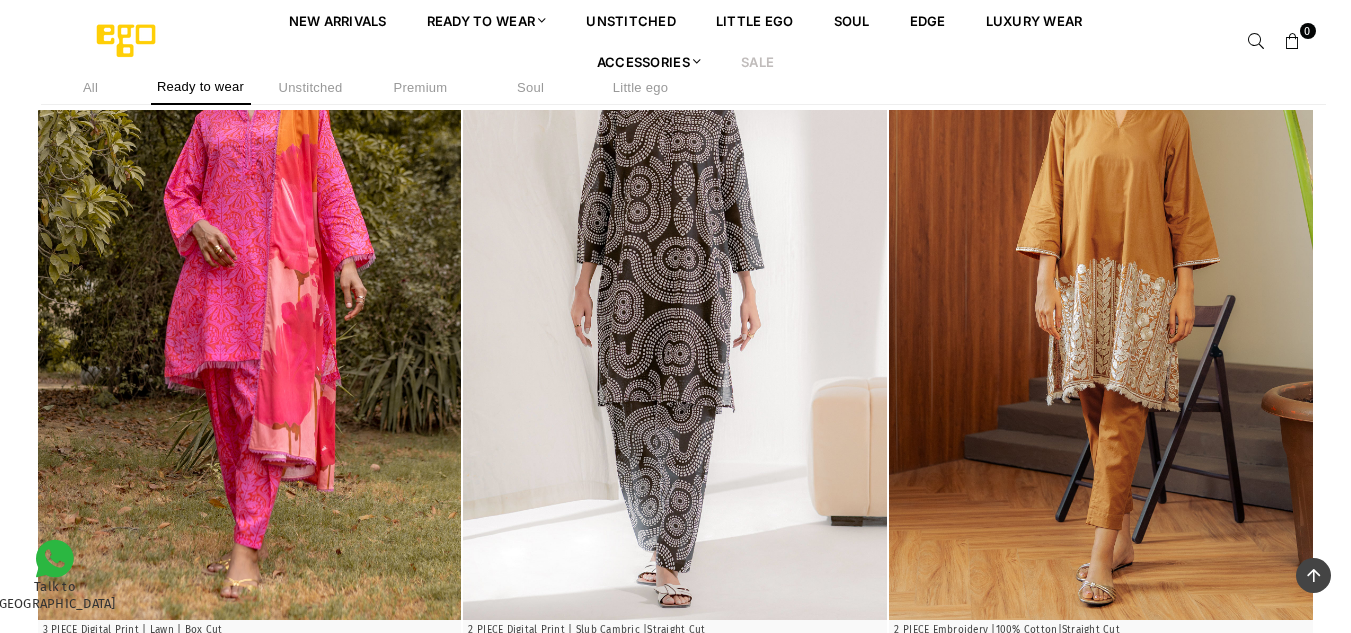 scroll, scrollTop: 17642, scrollLeft: 0, axis: vertical 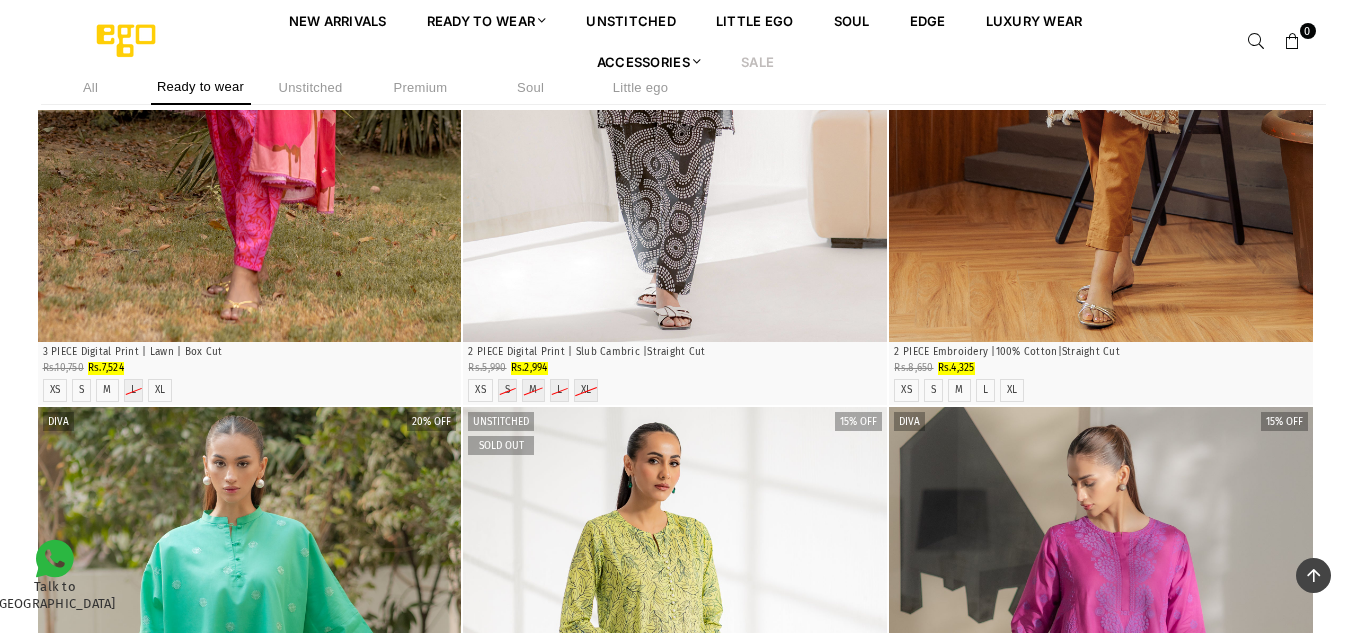 click on "Sale" at bounding box center (757, 61) 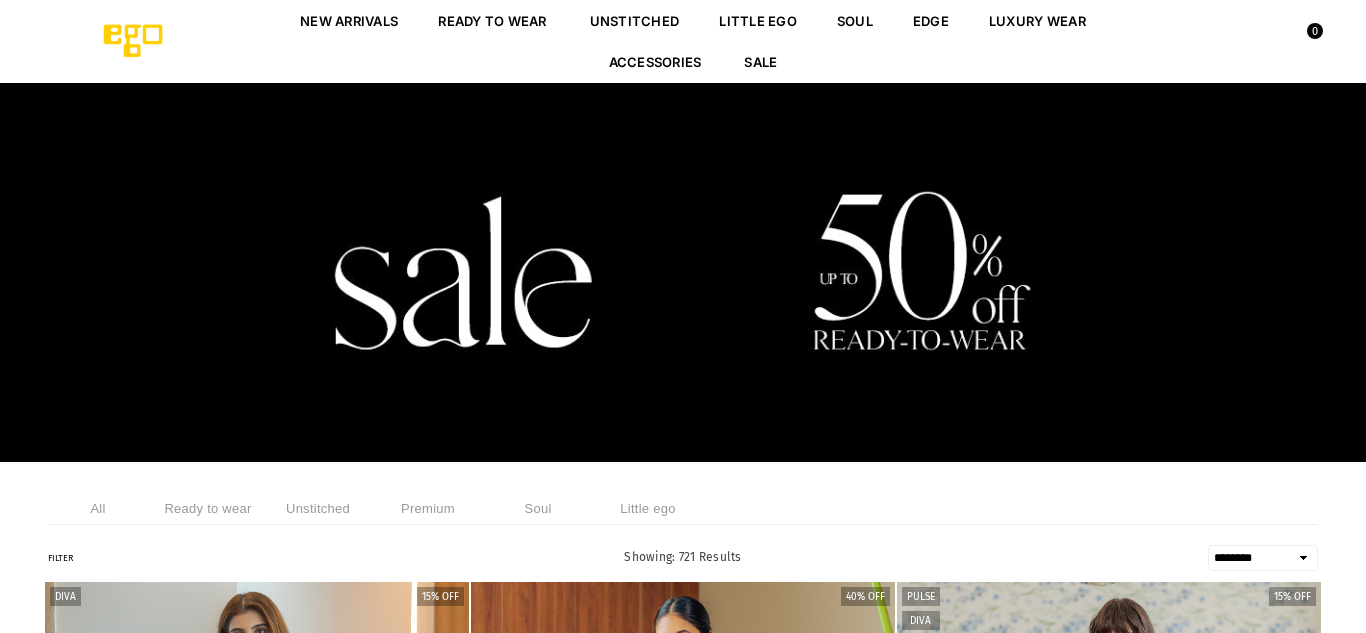 select on "******" 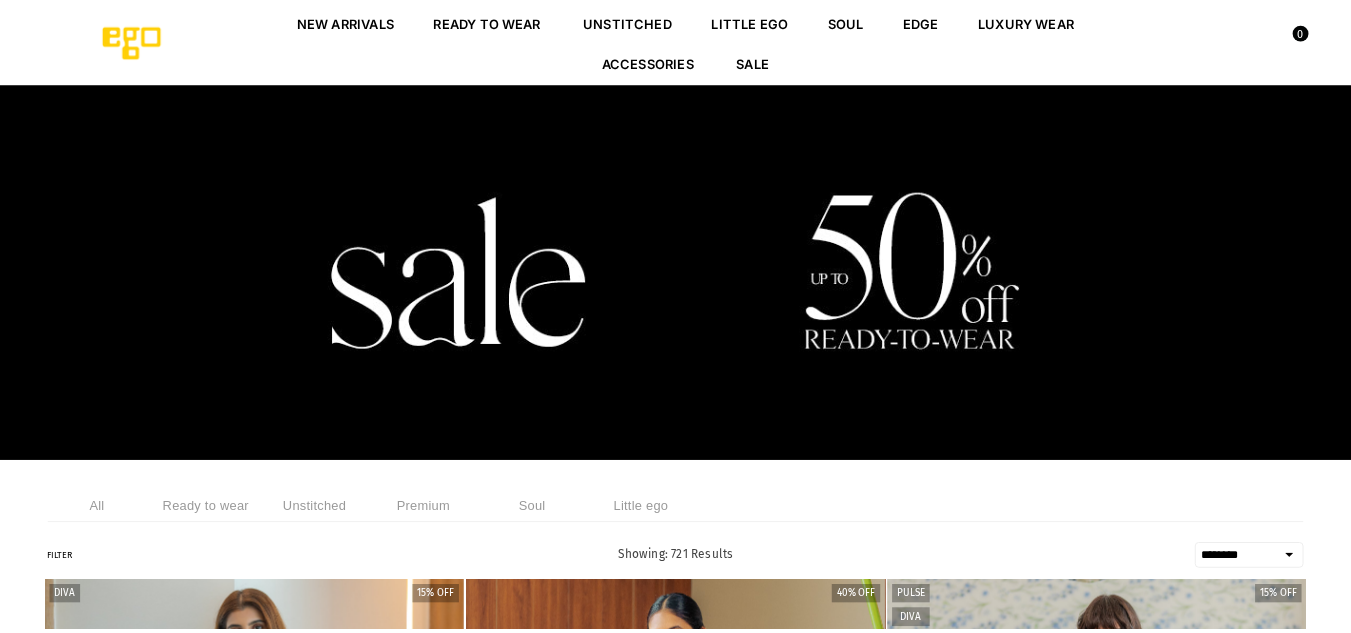 scroll, scrollTop: 0, scrollLeft: 0, axis: both 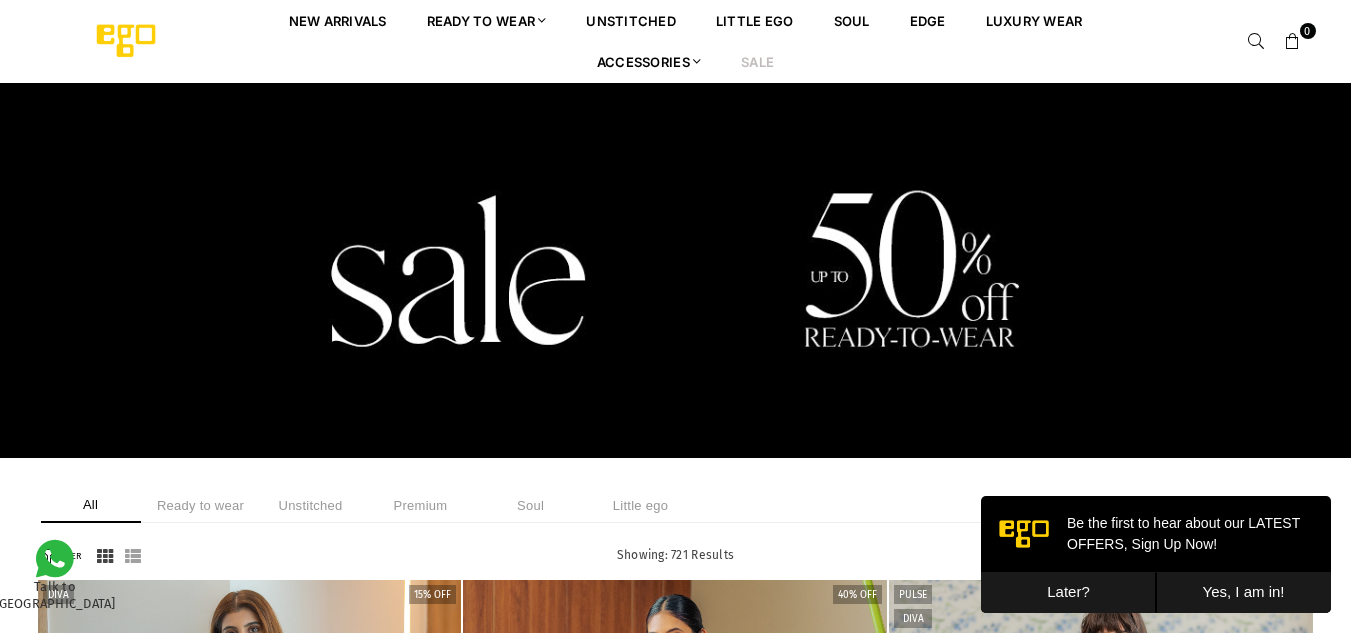 click on "**********" at bounding box center (676, 1955) 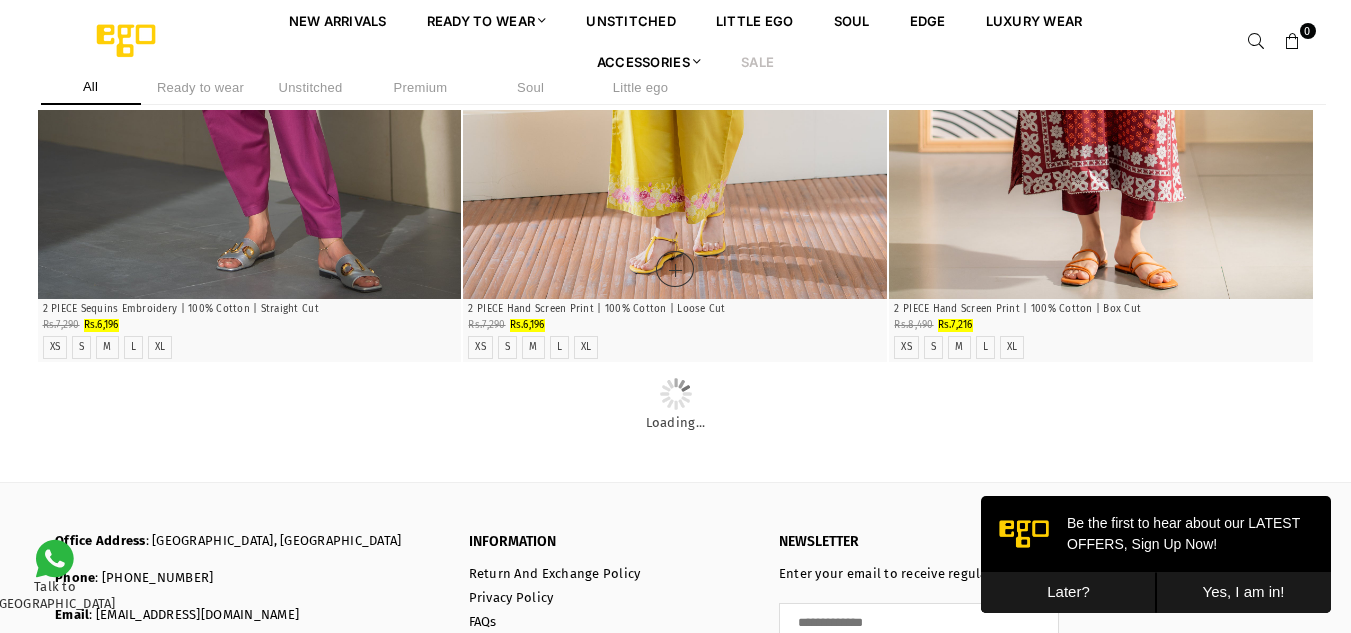 scroll, scrollTop: 2958, scrollLeft: 0, axis: vertical 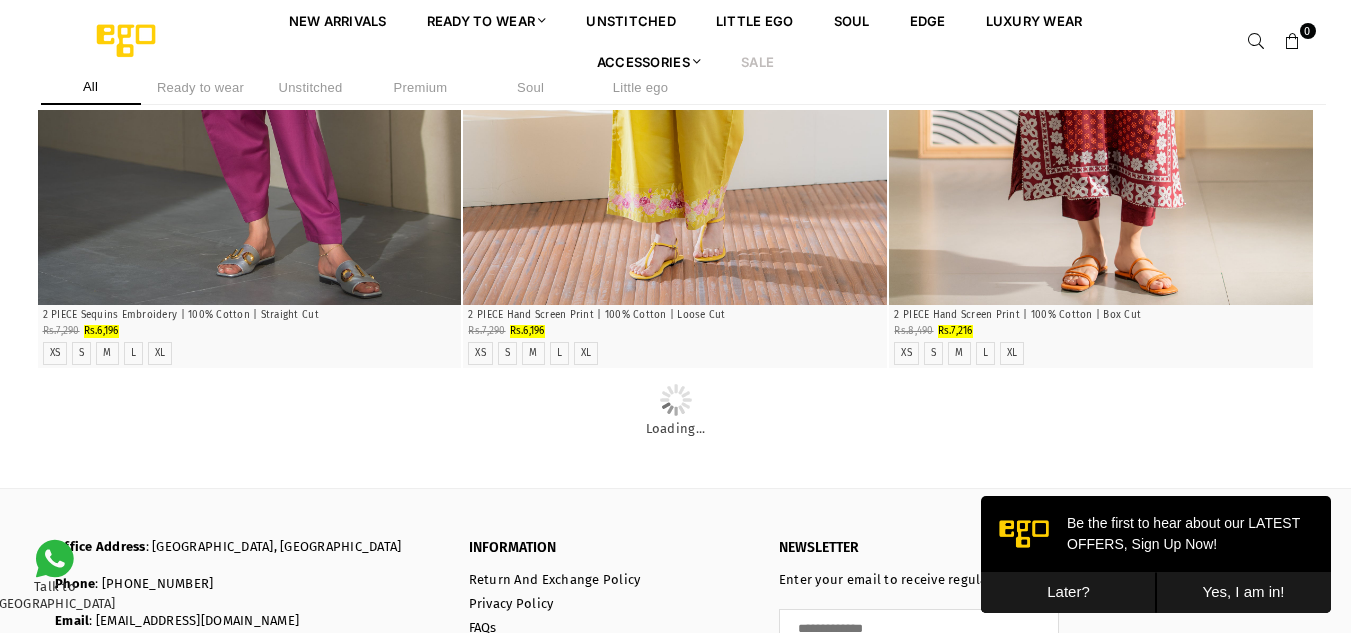 click on "Later?" at bounding box center (1068, 592) 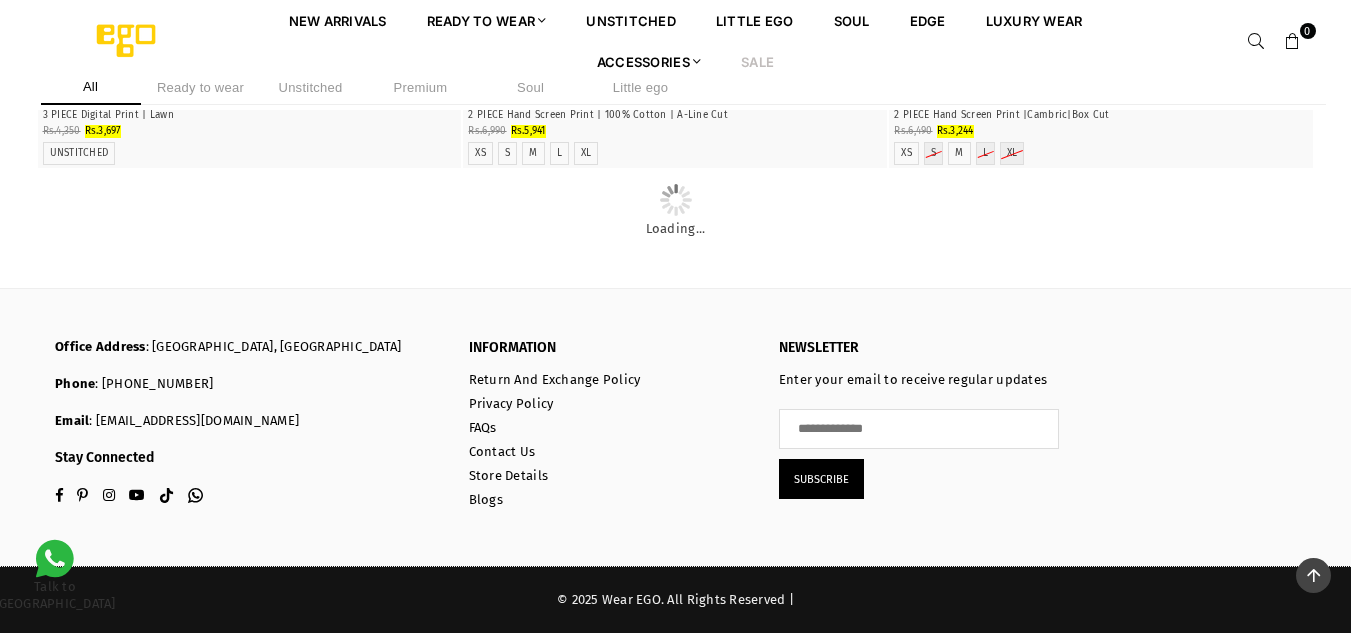 scroll, scrollTop: 14670, scrollLeft: 0, axis: vertical 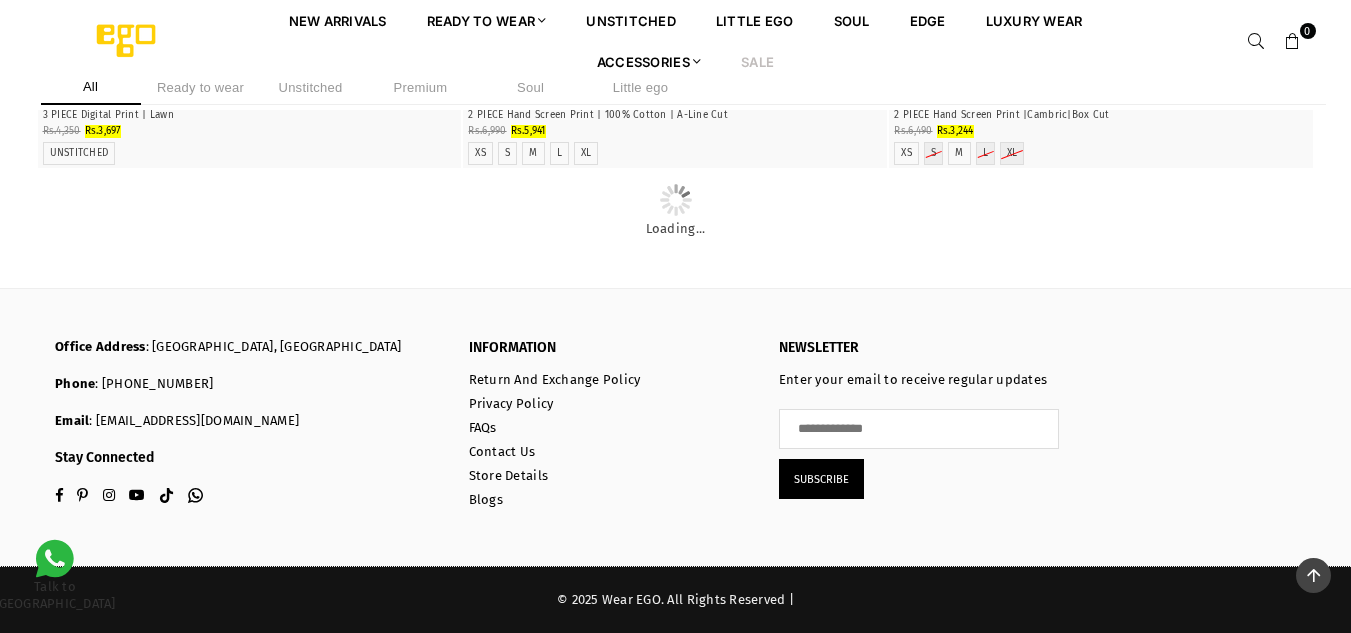 click at bounding box center (675, -7778) 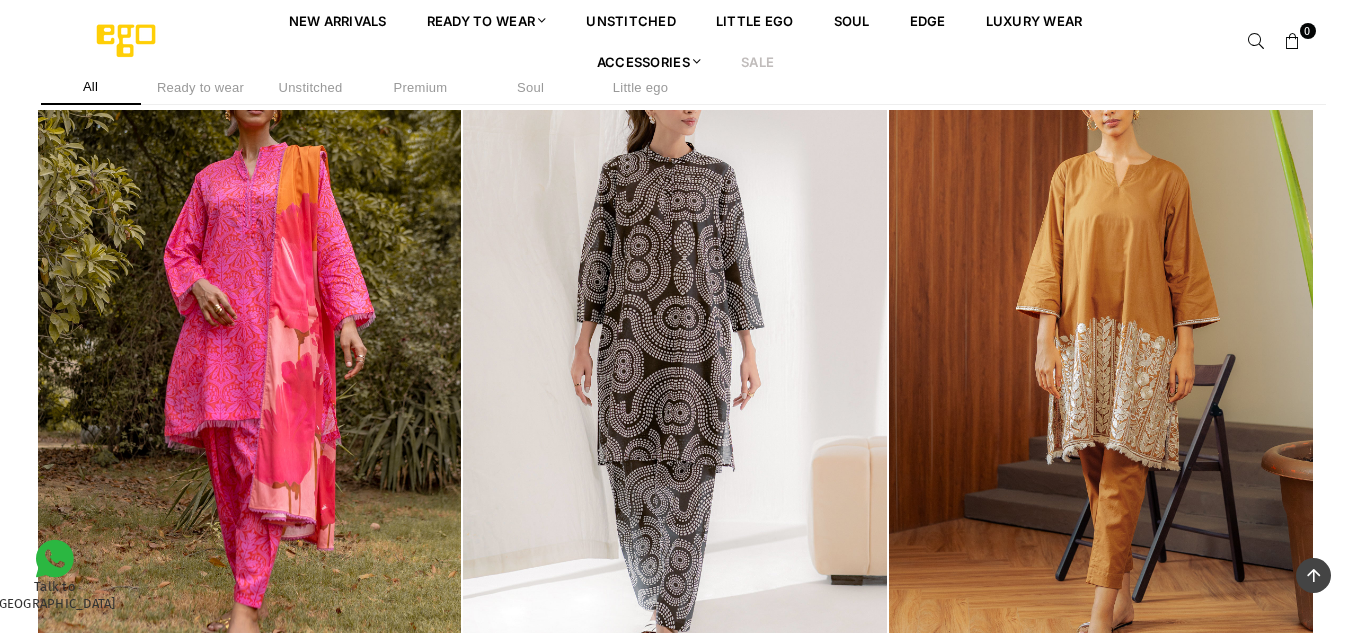 scroll, scrollTop: 8966, scrollLeft: 0, axis: vertical 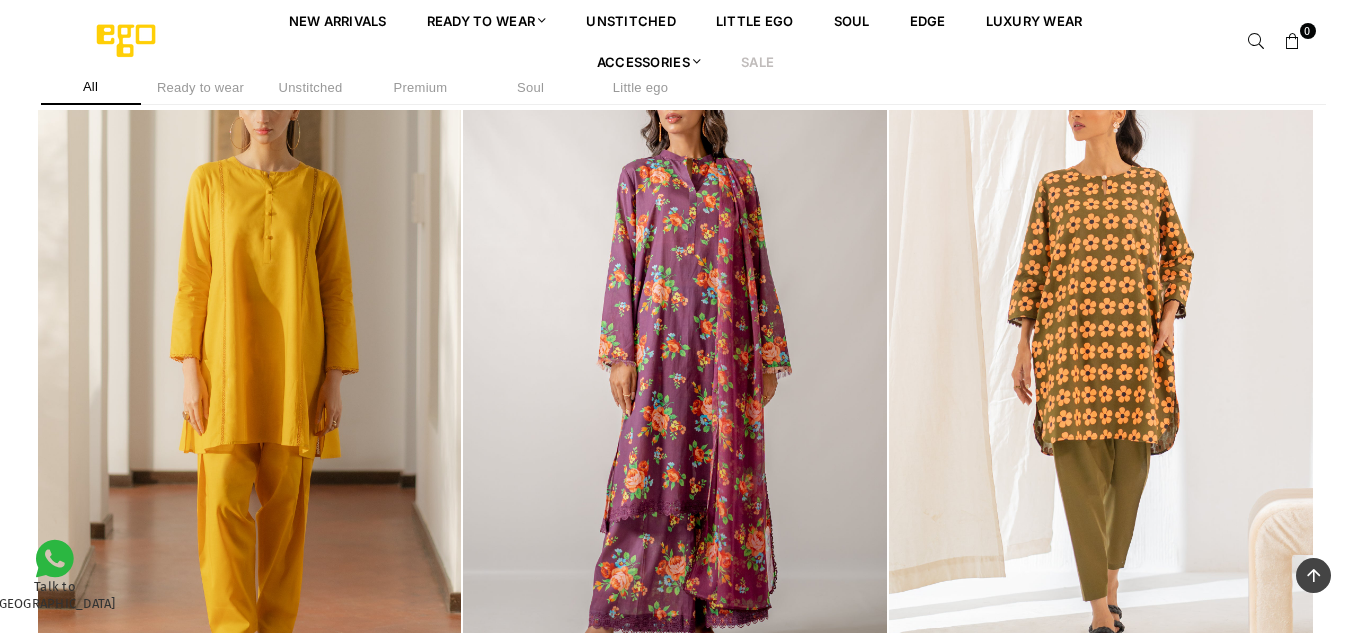 click on "Sale" at bounding box center (757, 61) 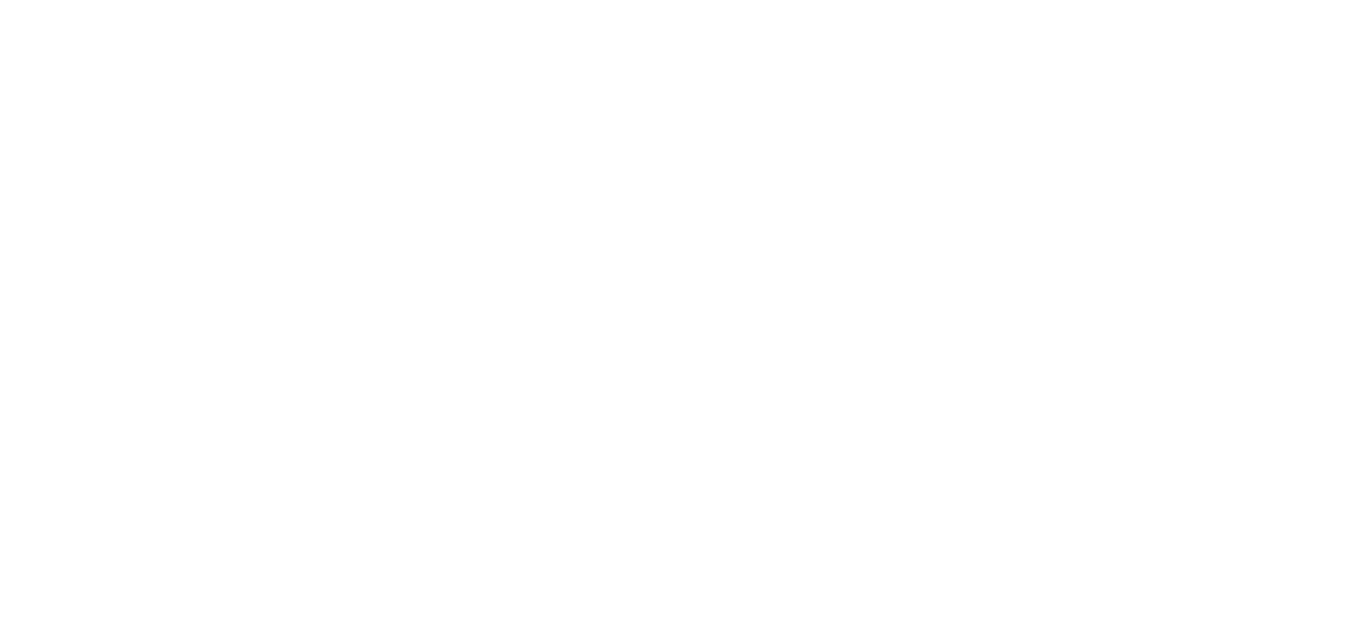 scroll, scrollTop: 0, scrollLeft: 0, axis: both 